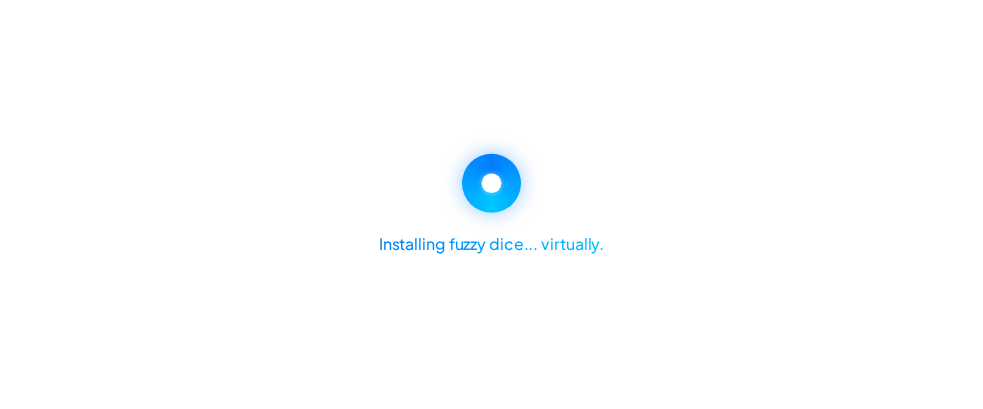 scroll, scrollTop: 0, scrollLeft: 0, axis: both 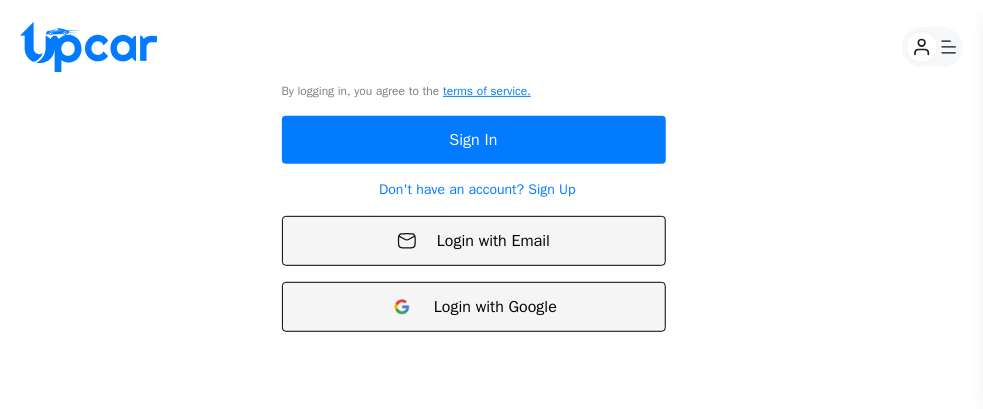 click on "Login with Email" at bounding box center (474, 241) 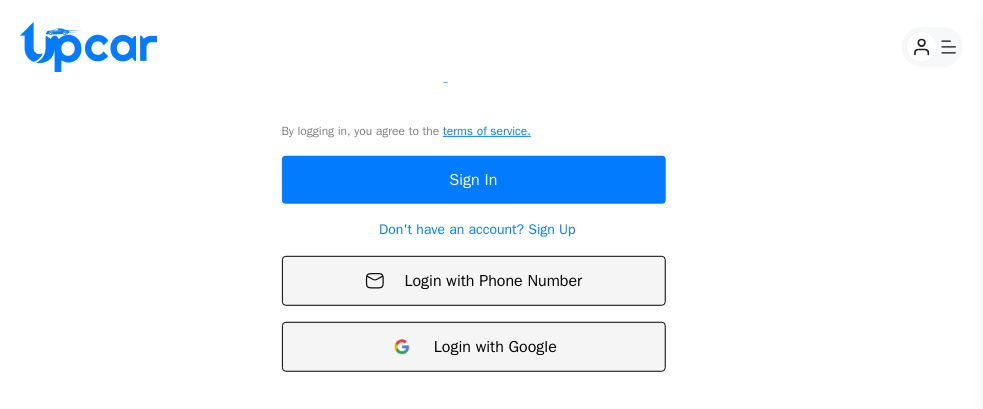 scroll, scrollTop: 305, scrollLeft: 0, axis: vertical 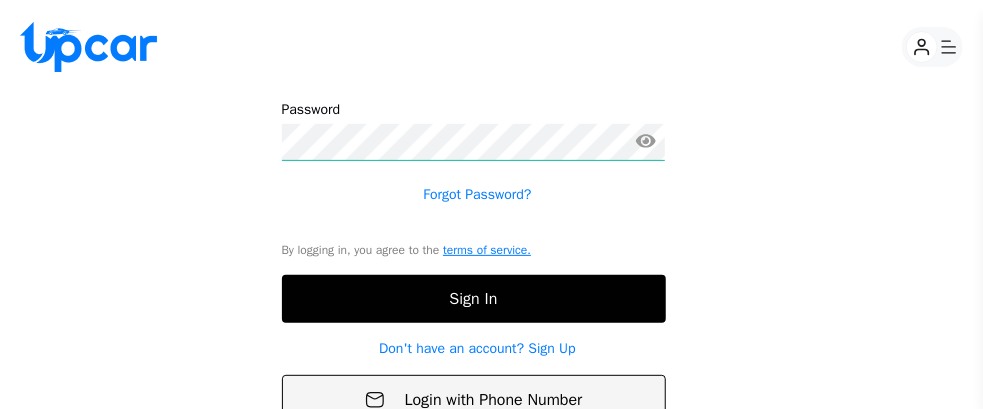 click on "Sign In" at bounding box center [474, 299] 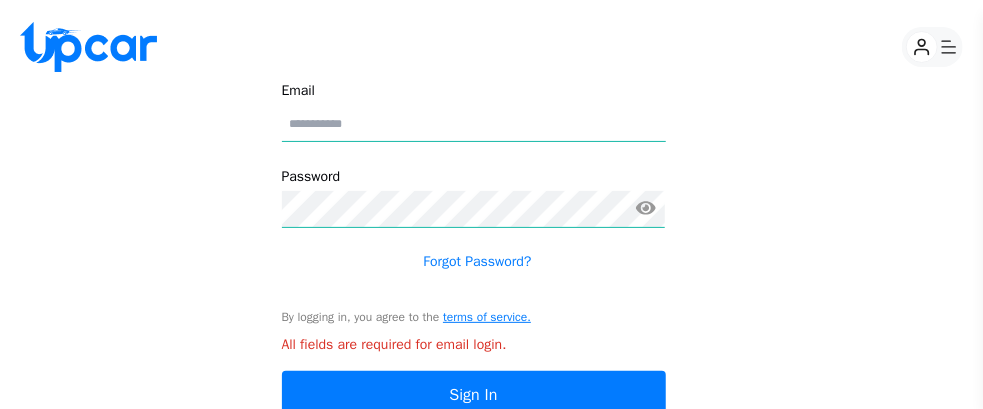scroll, scrollTop: 65, scrollLeft: 0, axis: vertical 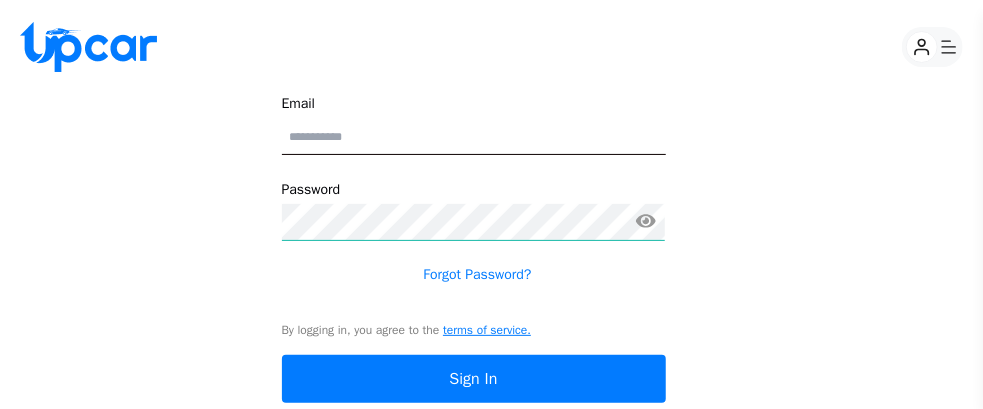 click on "Email" at bounding box center [474, 136] 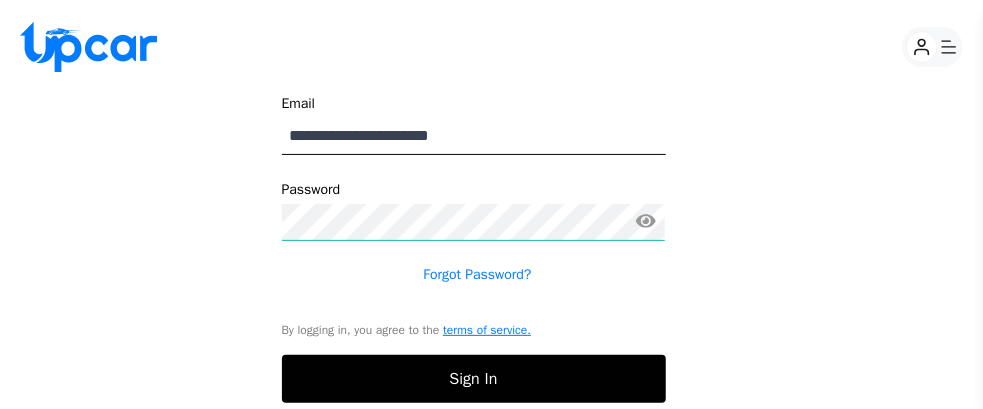type on "**********" 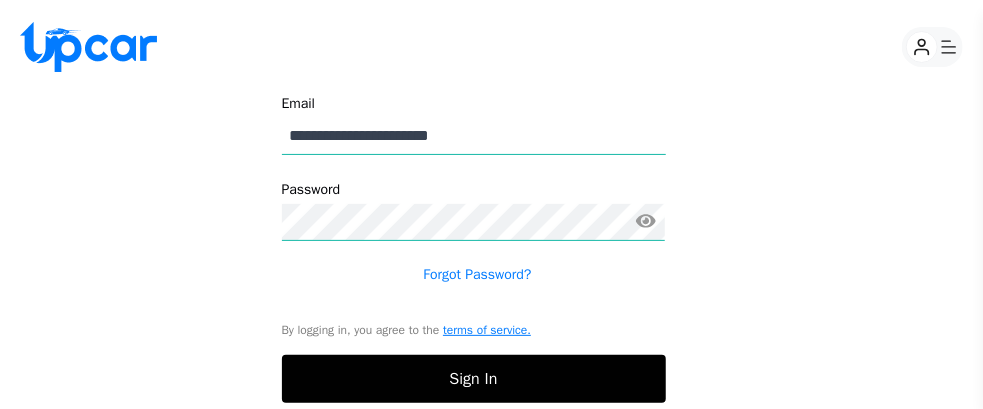 click on "Sign In" at bounding box center [474, 379] 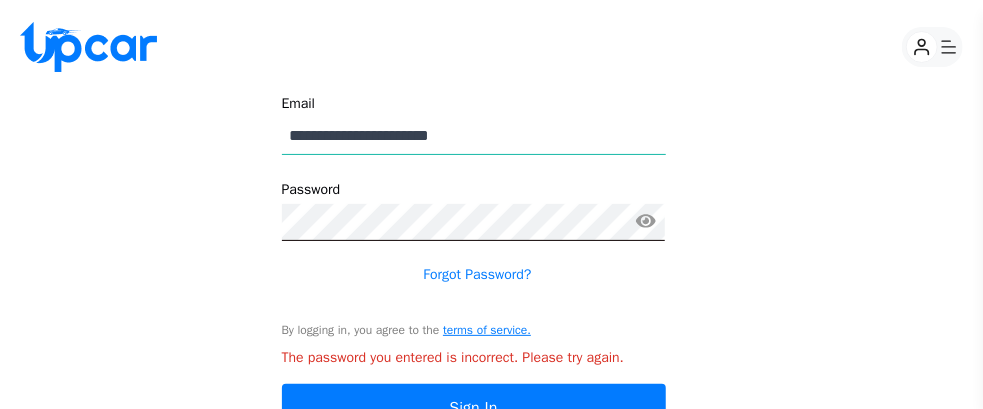 click on "**********" at bounding box center (492, 322) 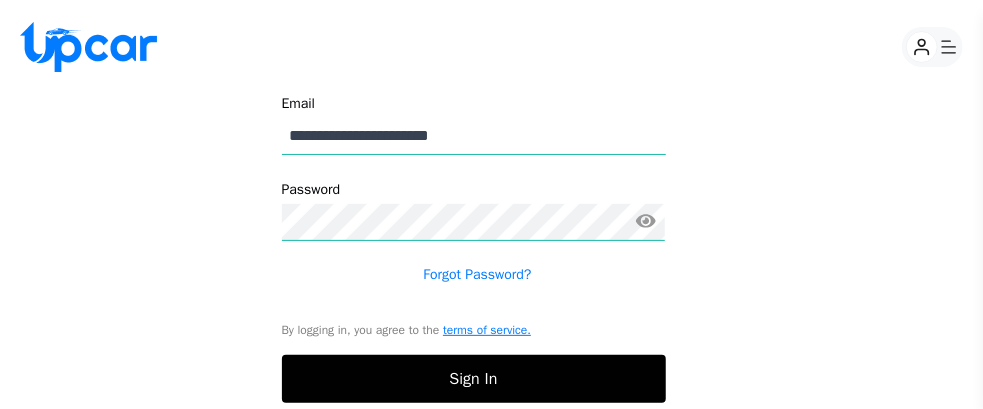 click on "Sign In" at bounding box center (474, 379) 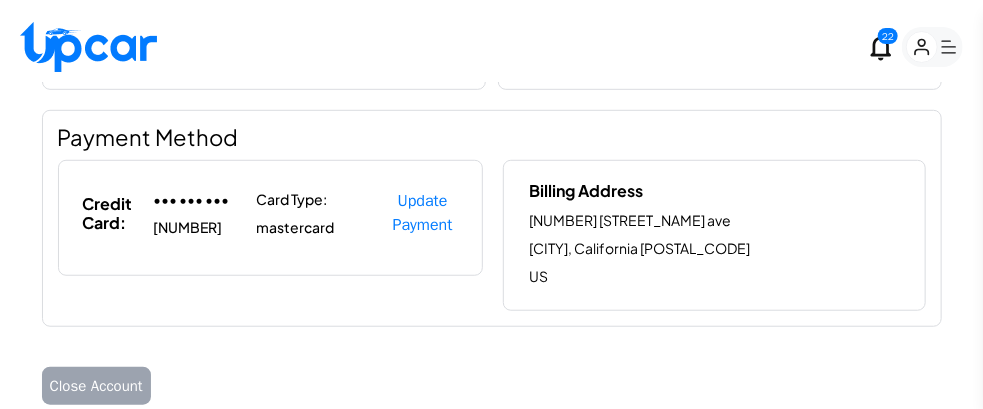 scroll, scrollTop: 410, scrollLeft: 0, axis: vertical 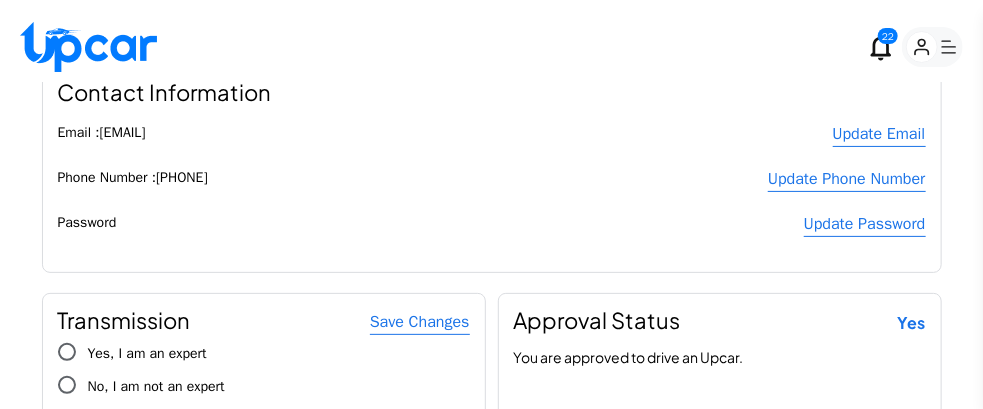 click 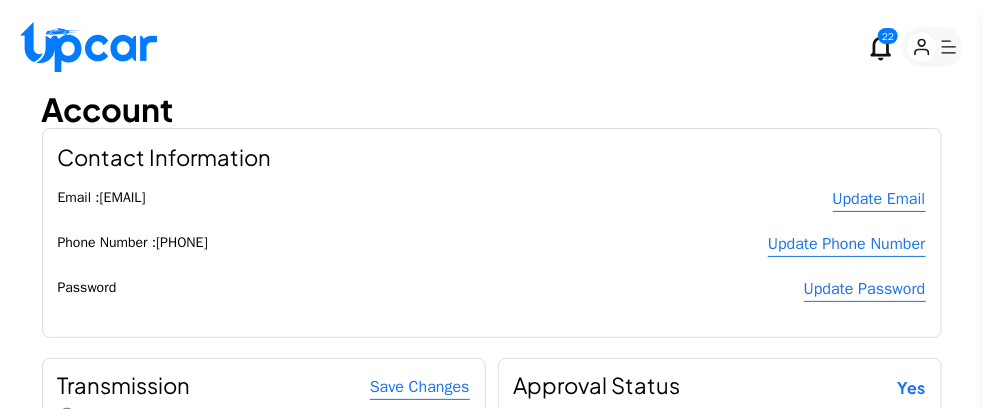 scroll, scrollTop: 0, scrollLeft: 0, axis: both 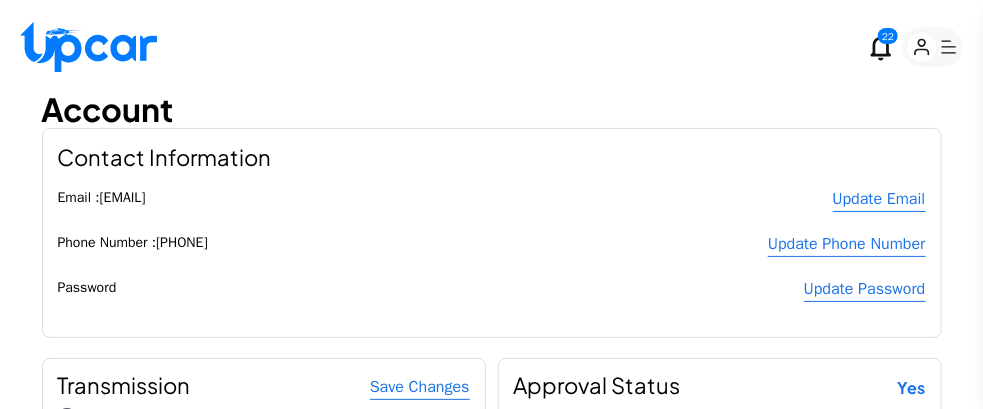 click on "See All Notifications" at bounding box center [775, 150] 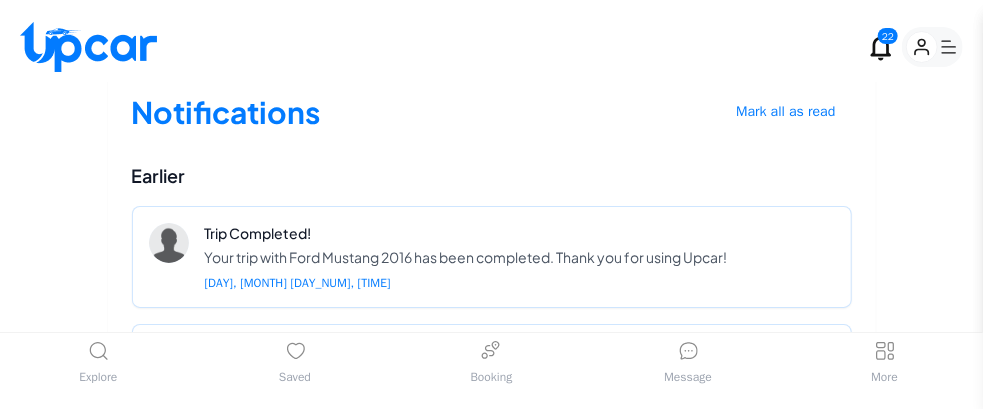 click 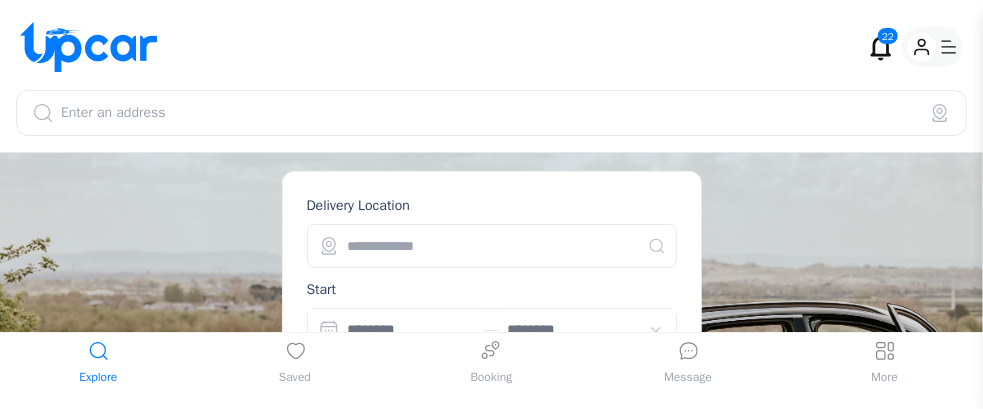 type on "**********" 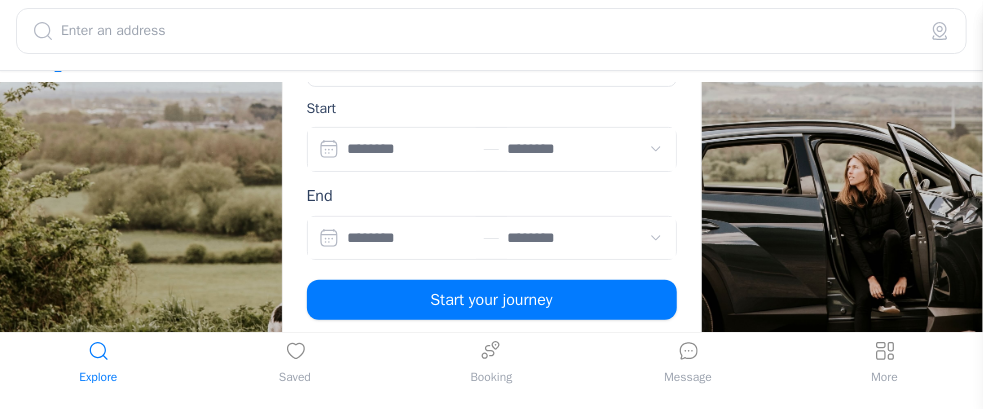 scroll, scrollTop: 190, scrollLeft: 0, axis: vertical 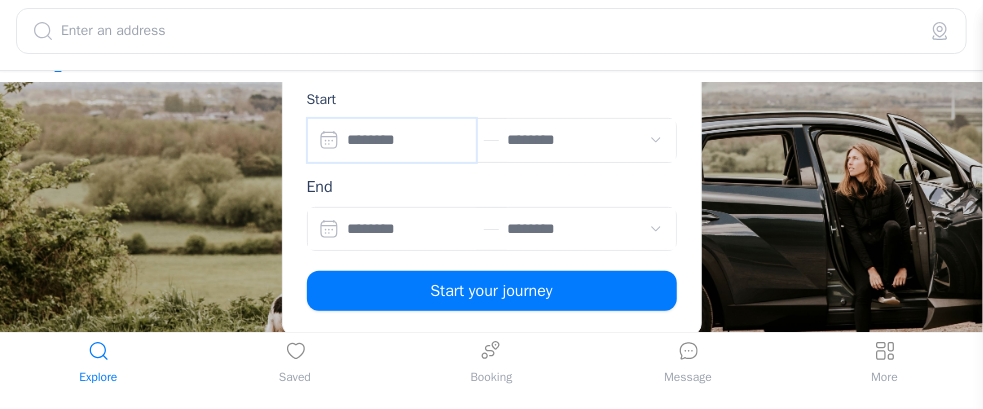 click on "********" at bounding box center (392, 140) 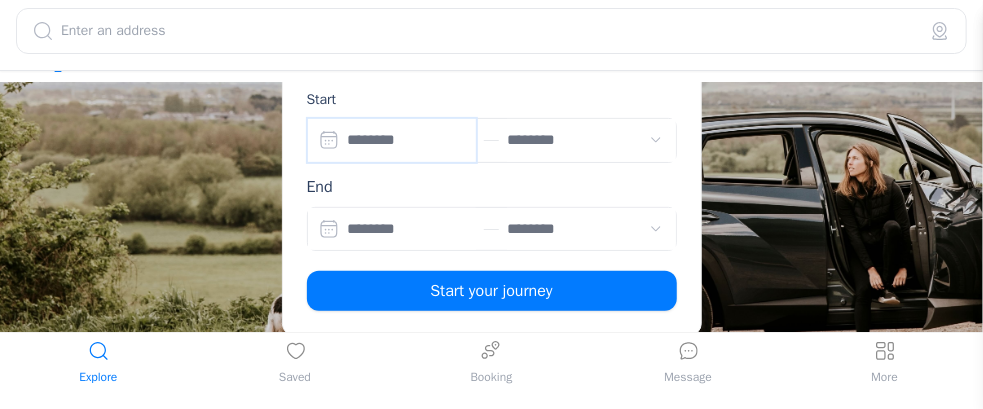click on "********" at bounding box center (392, 140) 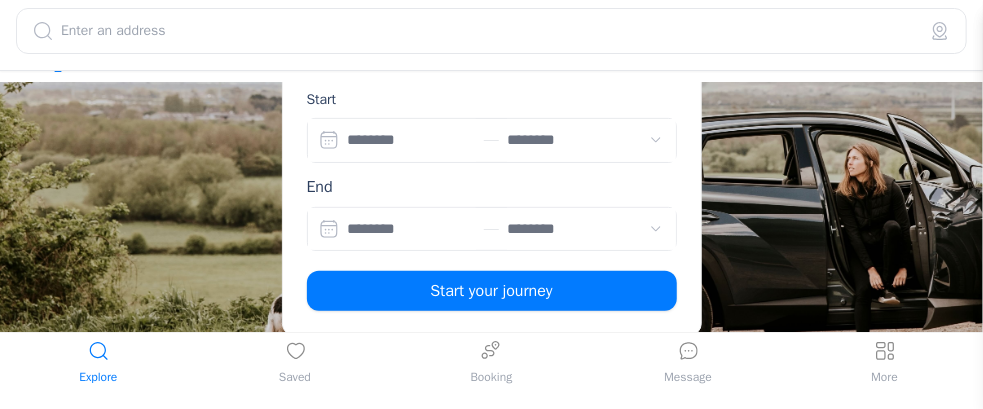 click on "**** ******** ******** ******* ******* ******* ******* ******* ******* ******* ******* ******* ******* ******* ******* ******* ******* ******* ******* ******* ******* ******** ******** ******** ******** ******** ******** ******* ******* ******* ******* ******* ******* ******* ******* ******* ******* ******* ******* ******* ******* ******* ******* ******* ******* ******** ******** ******** ********" at bounding box center (591, 140) 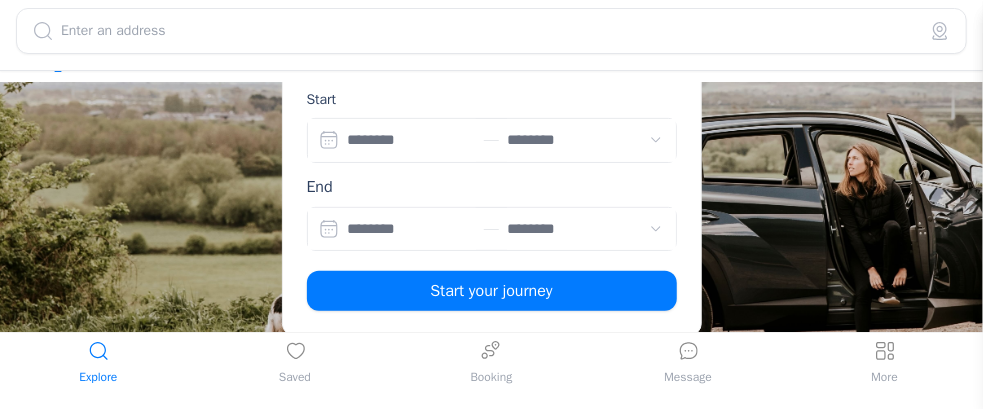 select on "*******" 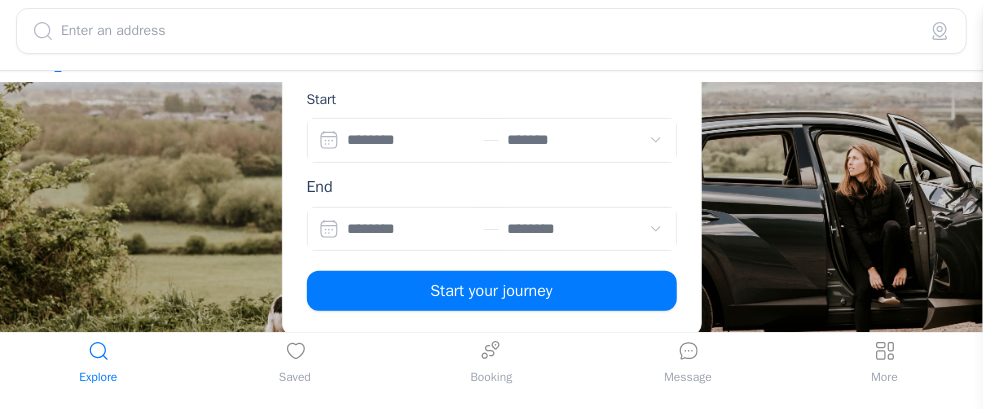 click on "**** ******** ******** ******* ******* ******* ******* ******* ******* ******* ******* ******* ******* ******* ******* ******* ******* ******* ******* ******* ******* ******** ******** ******** ******** ******** ******** ******* ******* ******* ******* ******* ******* ******* ******* ******* ******* ******* ******* ******* ******* ******* ******* ******* ******* ******** ******** ******** ********" at bounding box center (591, 140) 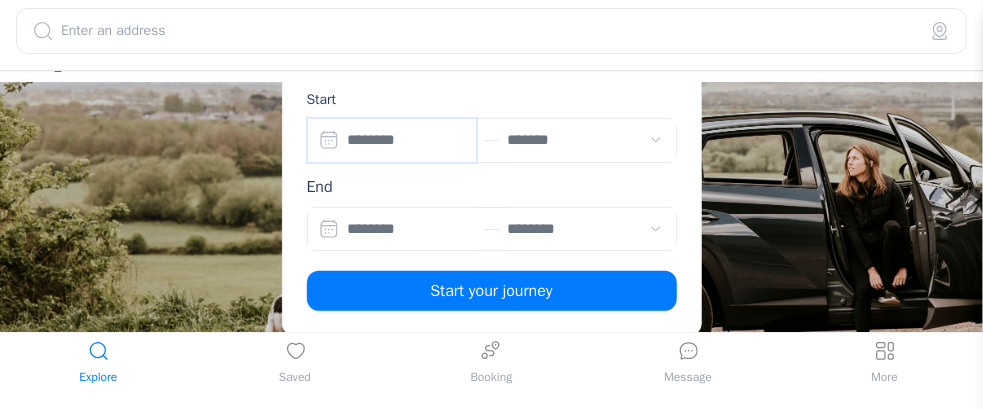 click on "********" at bounding box center (392, 140) 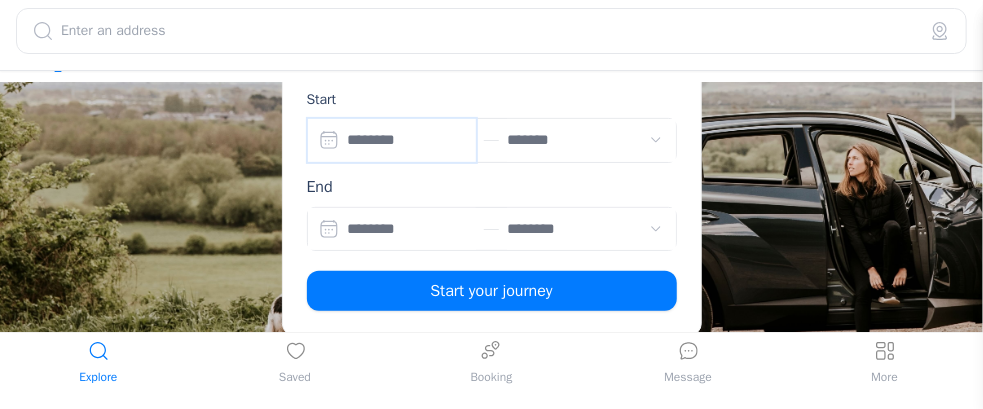 click on "********" at bounding box center [392, 140] 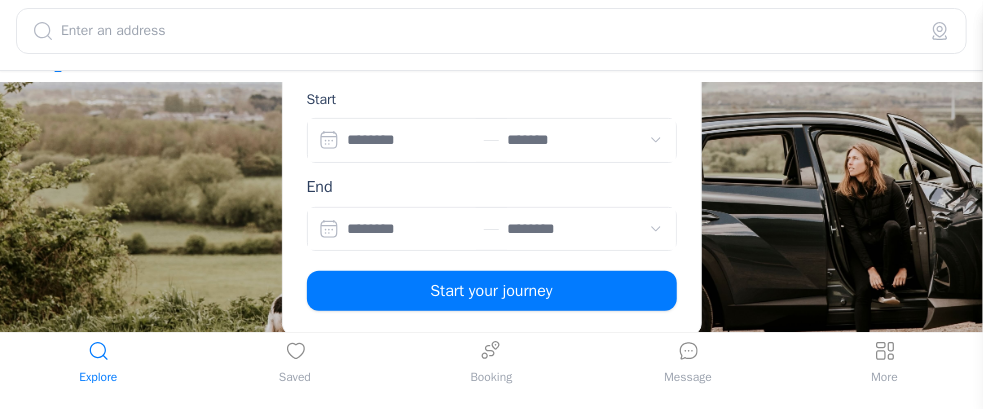 click on "**** ******** ******** ******* ******* ******* ******* ******* ******* ******* ******* ******* ******* ******* ******* ******* ******* ******* ******* ******* ******* ******** ******** ******** ******** ******** ******** ******* ******* ******* ******* ******* ******* ******* ******* ******* ******* ******* ******* ******* ******* ******* ******* ******* ******* ******** ******** ******** ********" at bounding box center (591, 229) 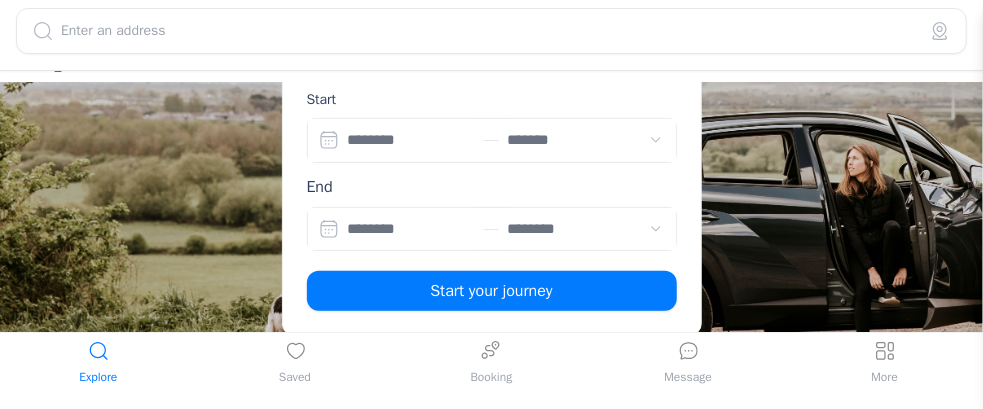 select on "*******" 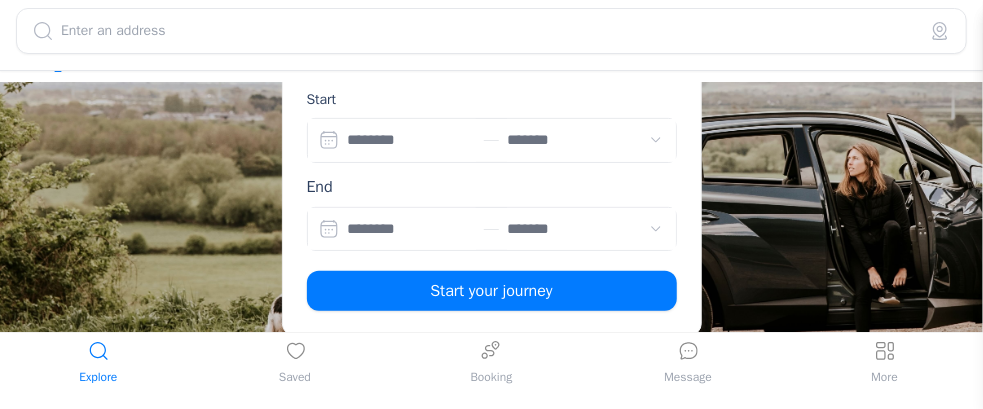 click on "**** ******** ******** ******* ******* ******* ******* ******* ******* ******* ******* ******* ******* ******* ******* ******* ******* ******* ******* ******* ******* ******** ******** ******** ******** ******** ******** ******* ******* ******* ******* ******* ******* ******* ******* ******* ******* ******* ******* ******* ******* ******* ******* ******* ******* ******** ******** ******** ********" at bounding box center [591, 229] 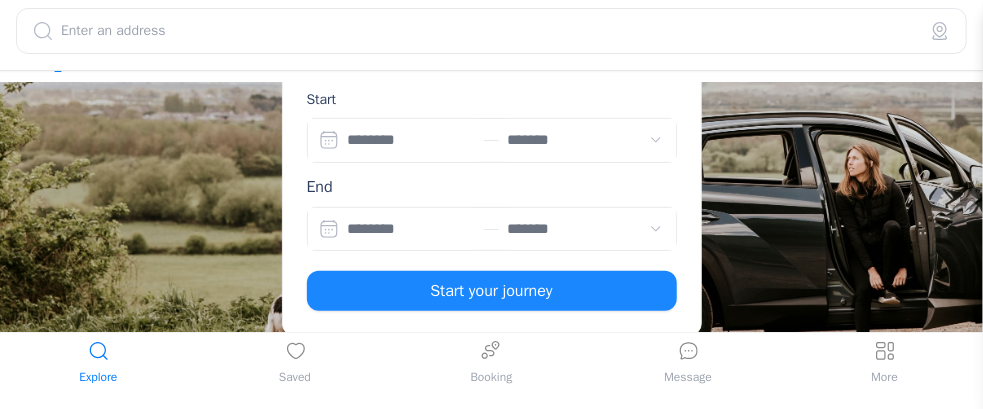 click on "Start your journey" at bounding box center (492, 291) 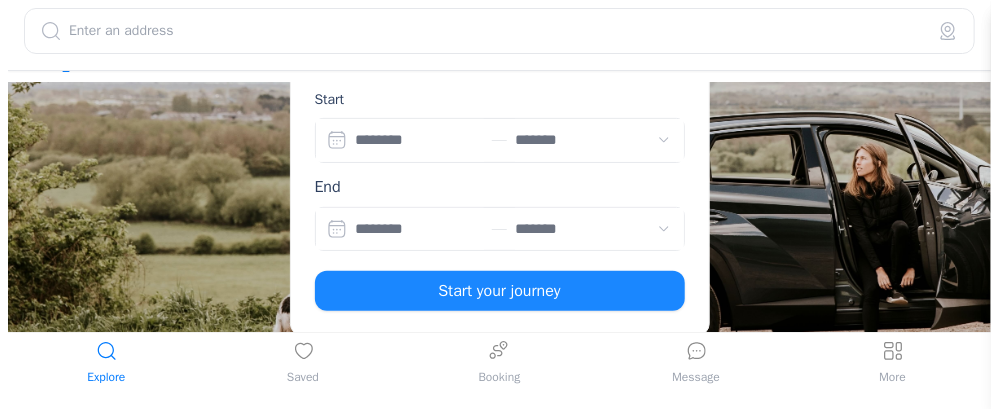 scroll, scrollTop: 0, scrollLeft: 0, axis: both 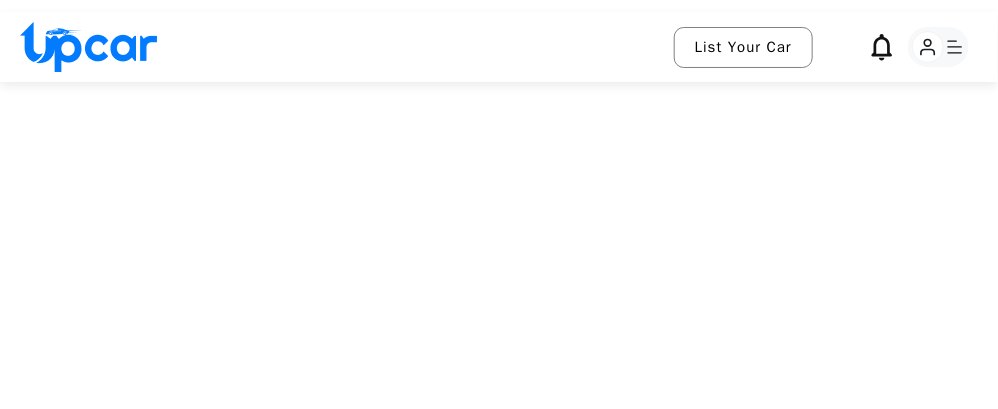 select on "*******" 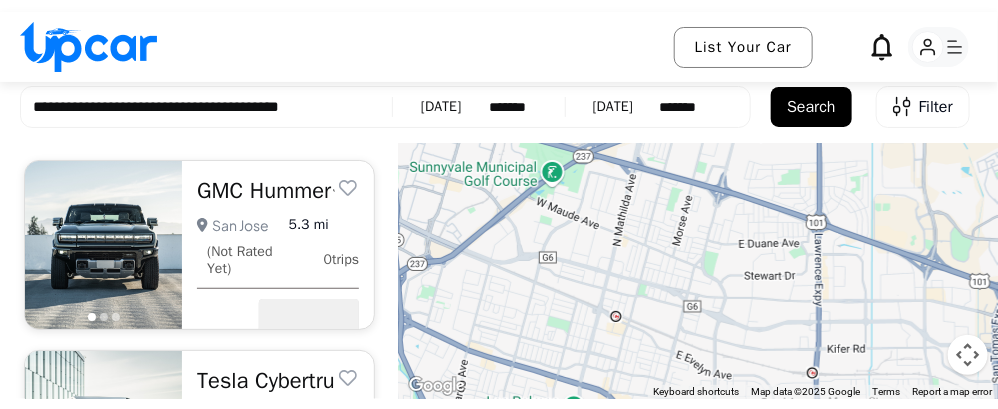click on "[DATE]" at bounding box center (441, 107) 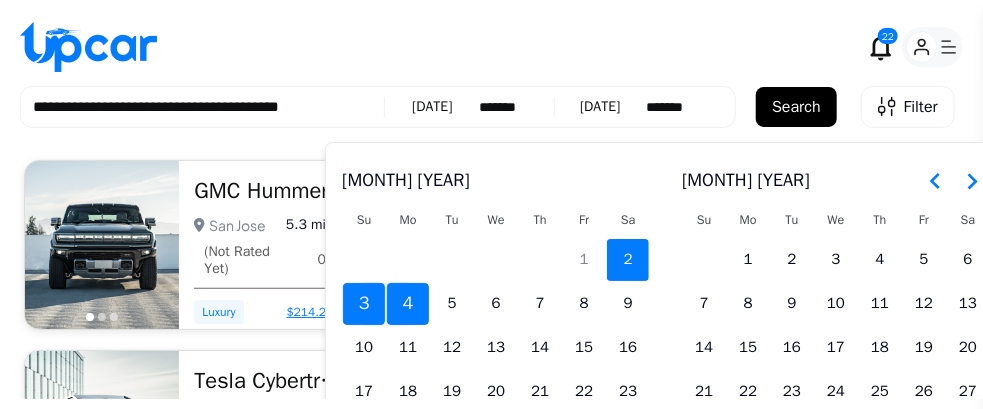 click on "2" at bounding box center [628, 260] 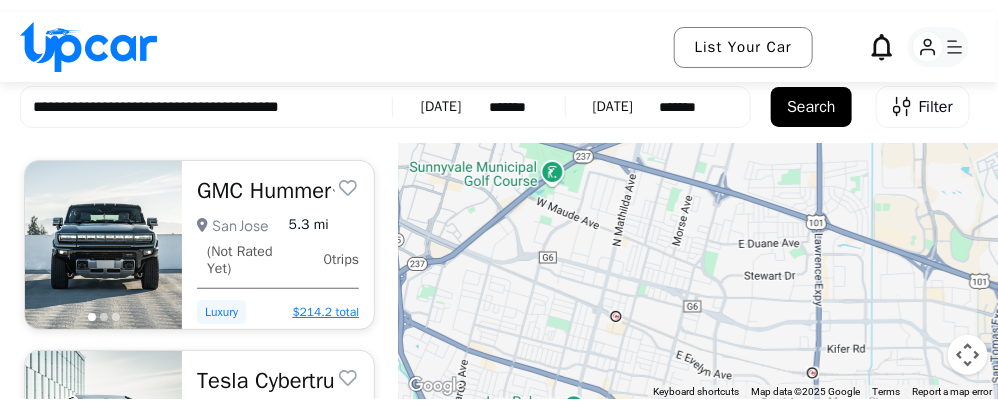 click on "[DATE]" at bounding box center (613, 107) 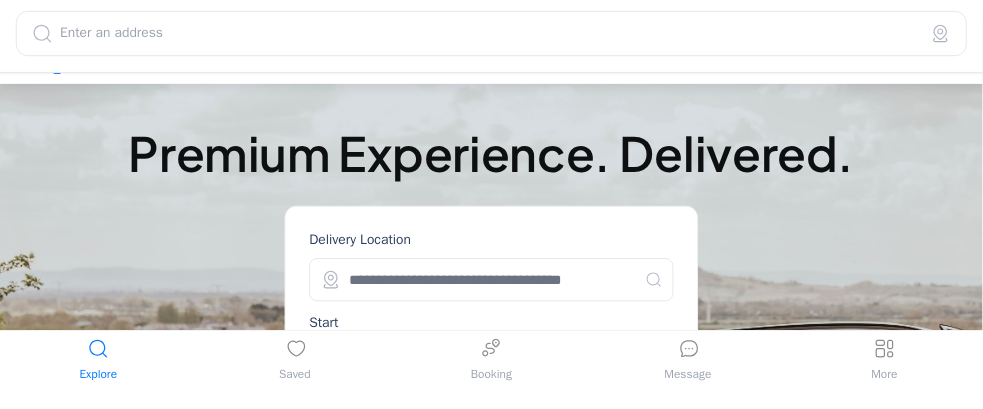scroll, scrollTop: 190, scrollLeft: 0, axis: vertical 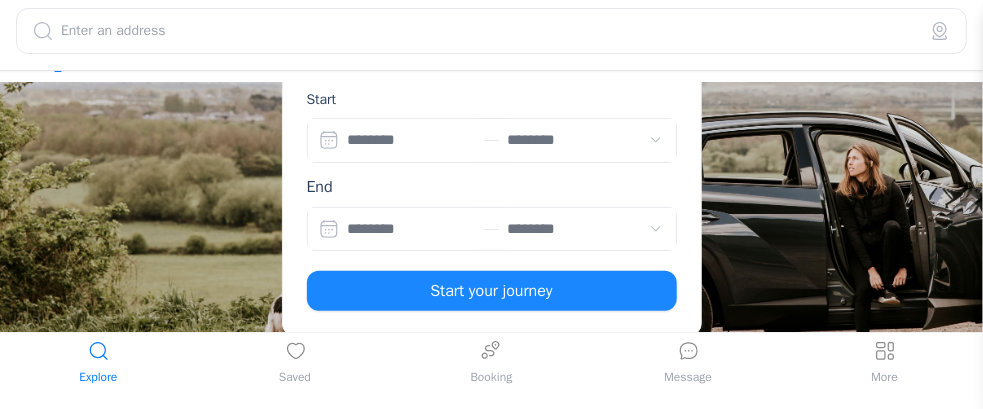 click on "Start your journey" at bounding box center [492, 291] 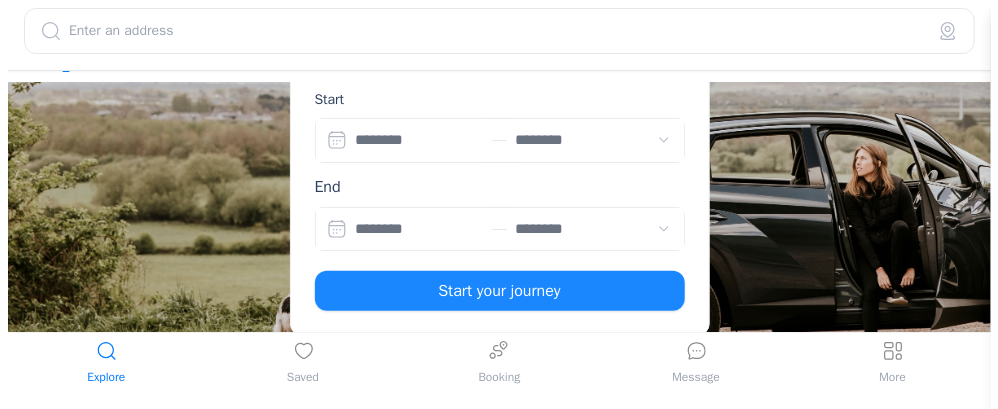 scroll, scrollTop: 0, scrollLeft: 0, axis: both 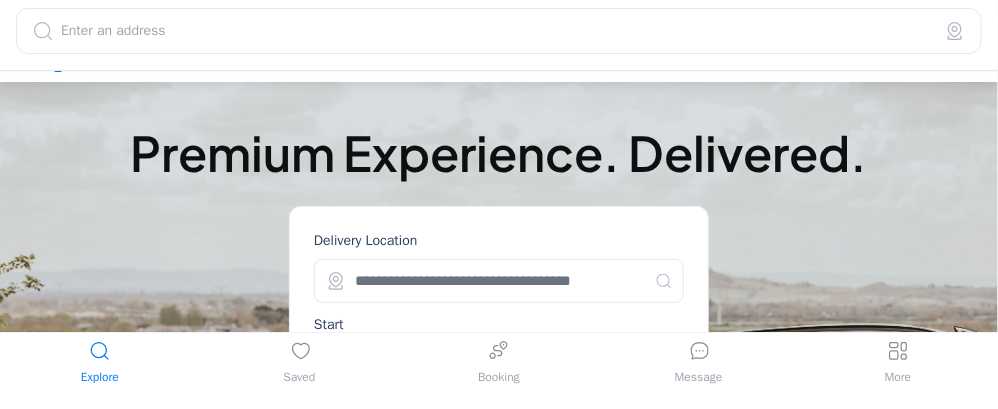 select on "********" 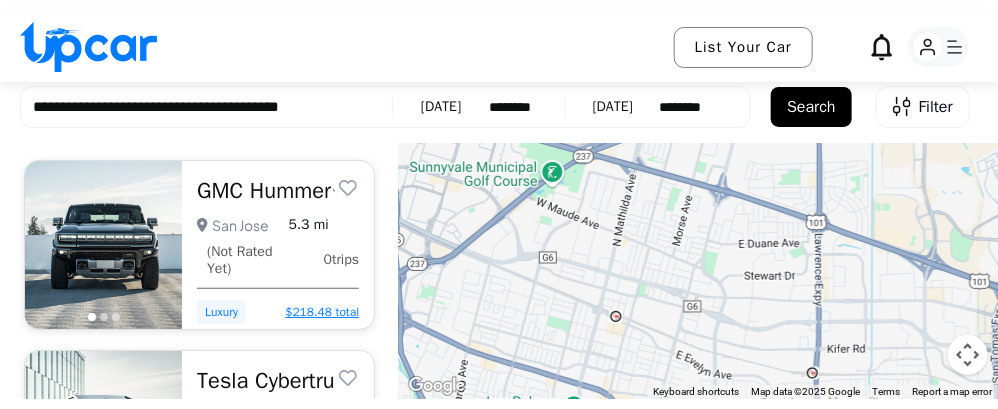 click on "[DATE]" at bounding box center [441, 107] 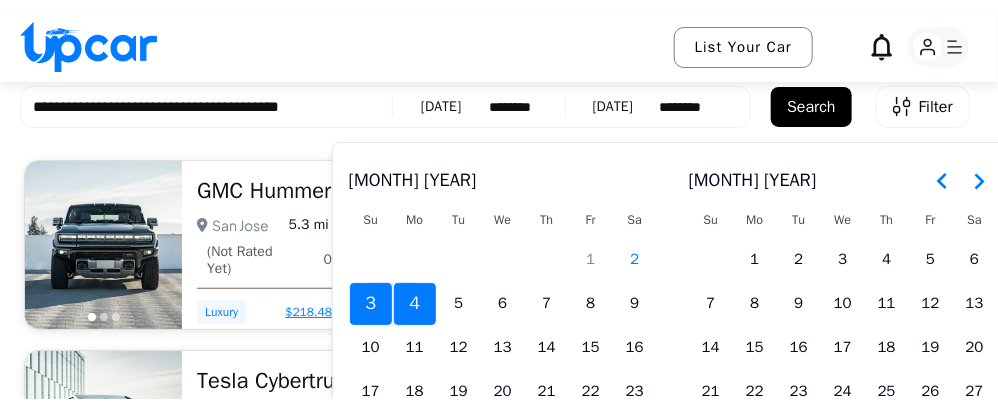 click on "[DATE]" at bounding box center [441, 107] 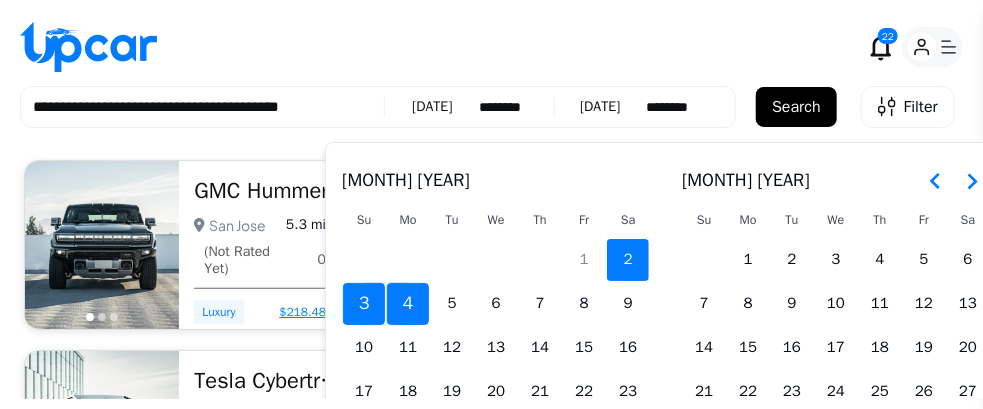 click on "2" at bounding box center (628, 260) 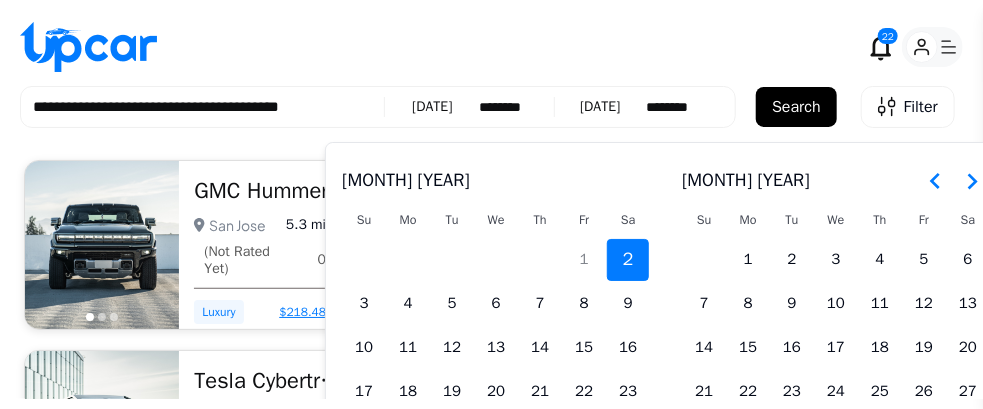 click on "2" at bounding box center (628, 260) 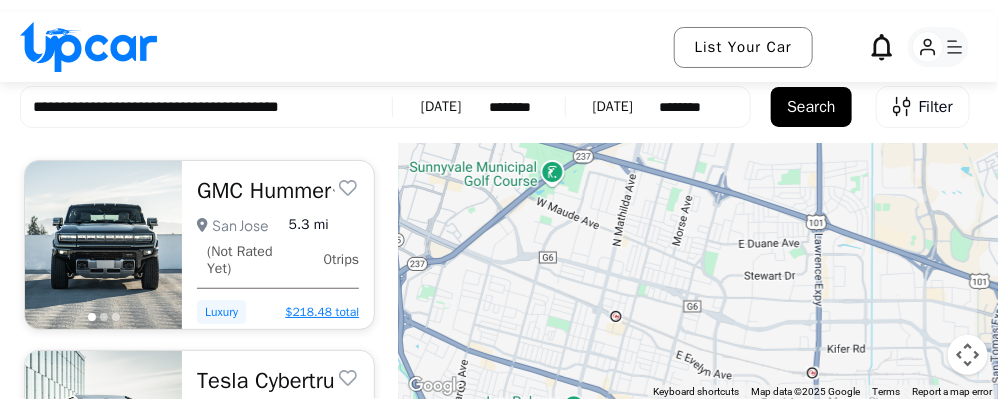 click on "[DATE] ********* ******** ******** ******* ******* ******* ******* ******* ******* ******* ******* ******* ******* ******* ******* ******* ******* ******* ******* ******* ******* ******** ******** ******** ******** ******** ******** ******* ******* ******* ******* ******* ******* ******* ******* ******* ******* ******* ******* ******* ******* ******* ******* ******* ******* ******** ******** ******** ********" at bounding box center (478, 107) 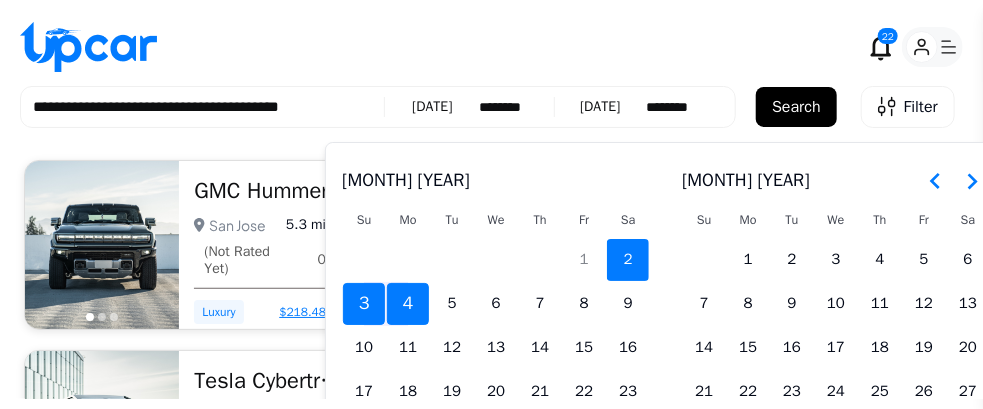 click on "2" at bounding box center [628, 260] 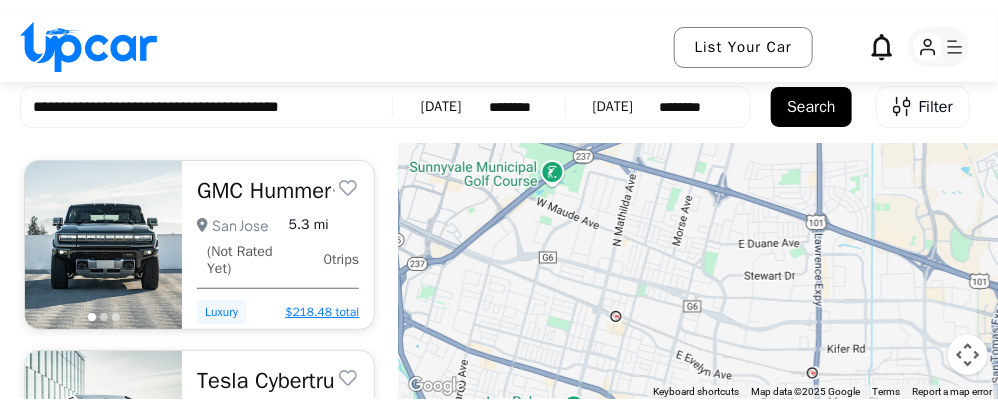 click on "Search" at bounding box center (811, 107) 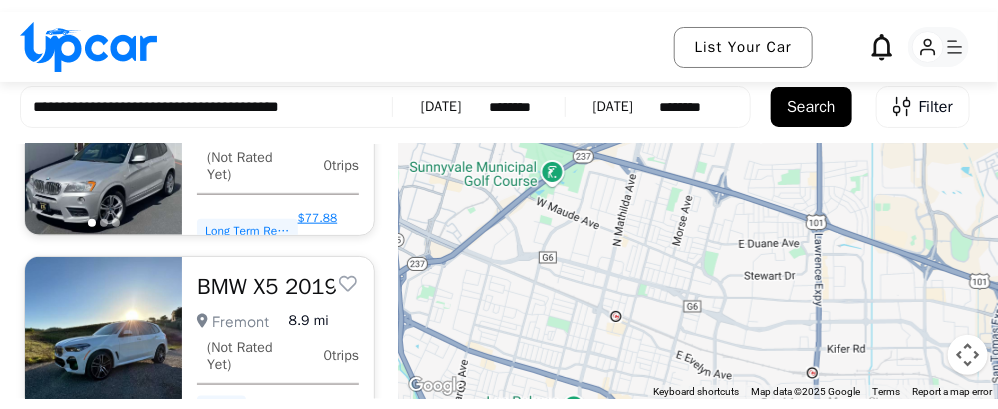 scroll, scrollTop: 3000, scrollLeft: 0, axis: vertical 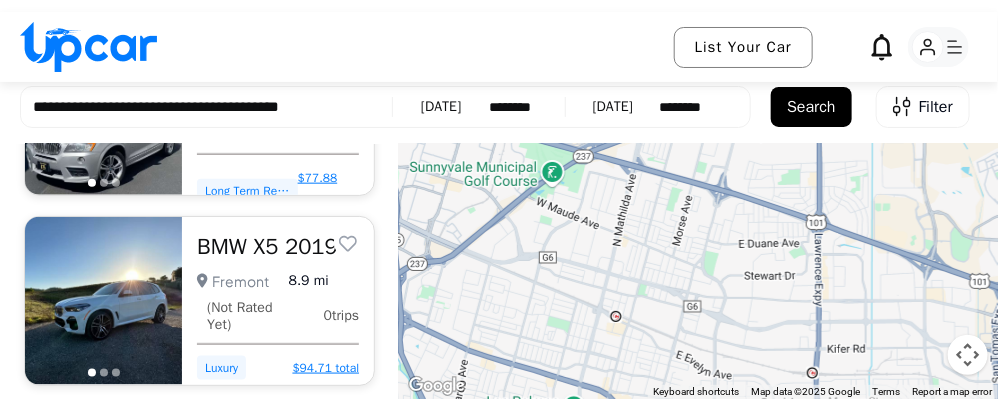 click at bounding box center [103, 301] 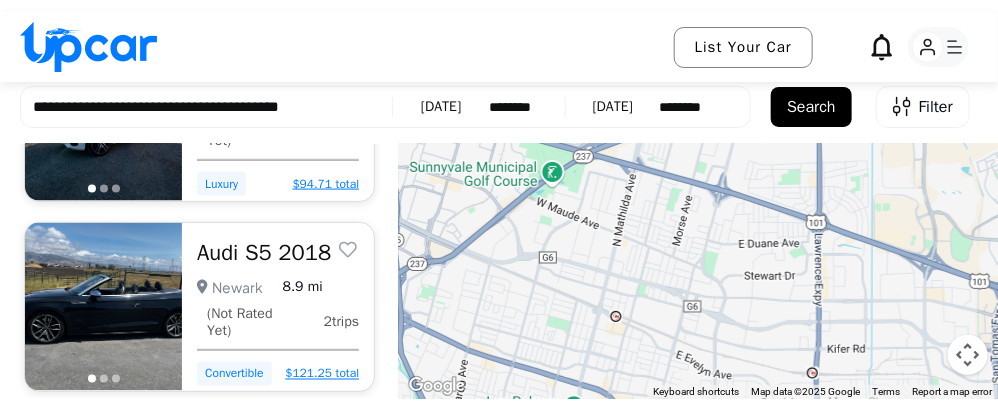 scroll, scrollTop: 3260, scrollLeft: 0, axis: vertical 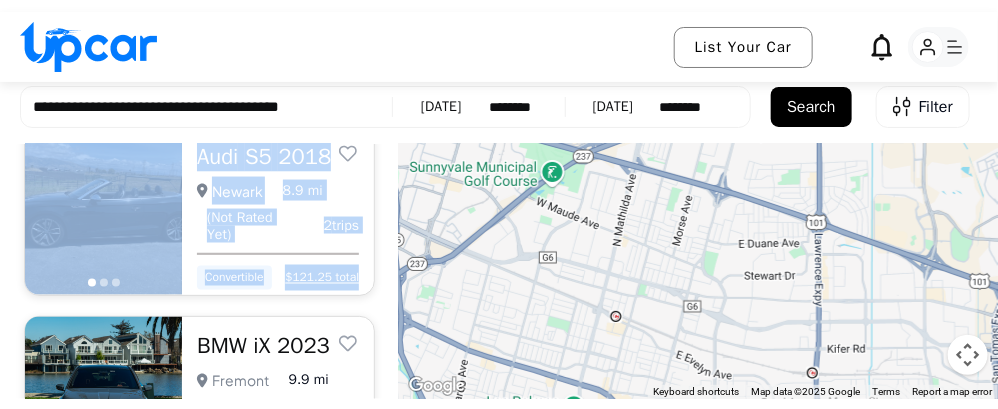 drag, startPoint x: 382, startPoint y: 258, endPoint x: 384, endPoint y: 268, distance: 10.198039 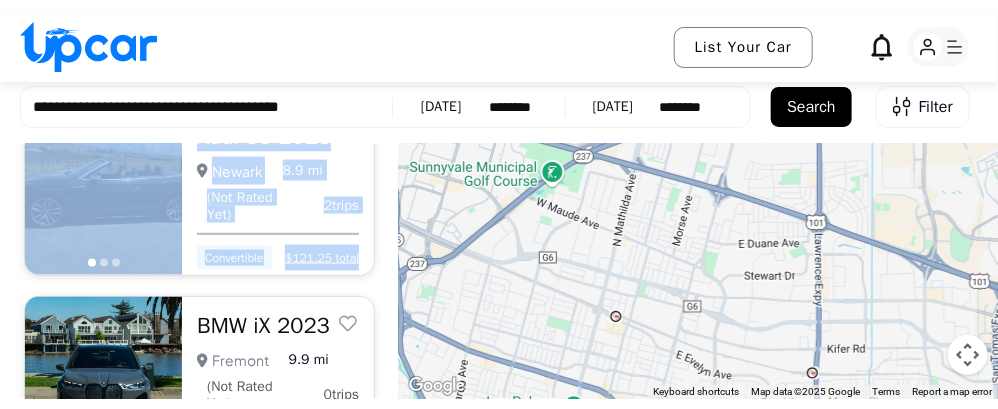 scroll, scrollTop: 3484, scrollLeft: 0, axis: vertical 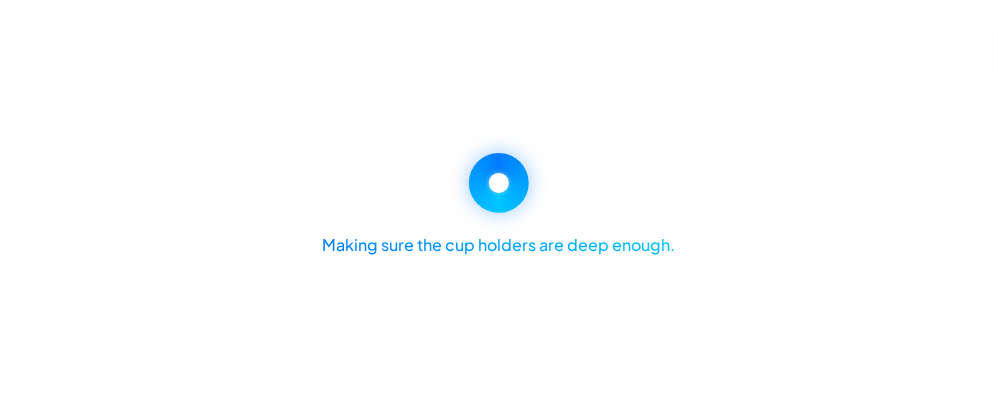 select on "********" 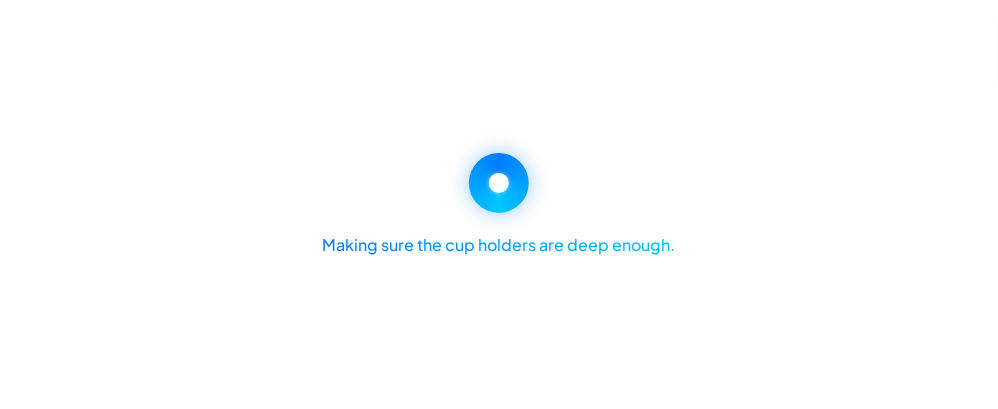 select on "********" 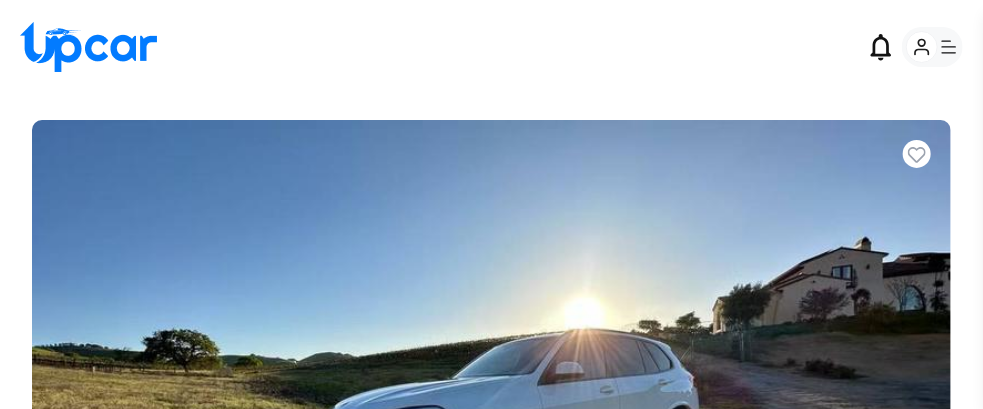click at bounding box center [491, 396] 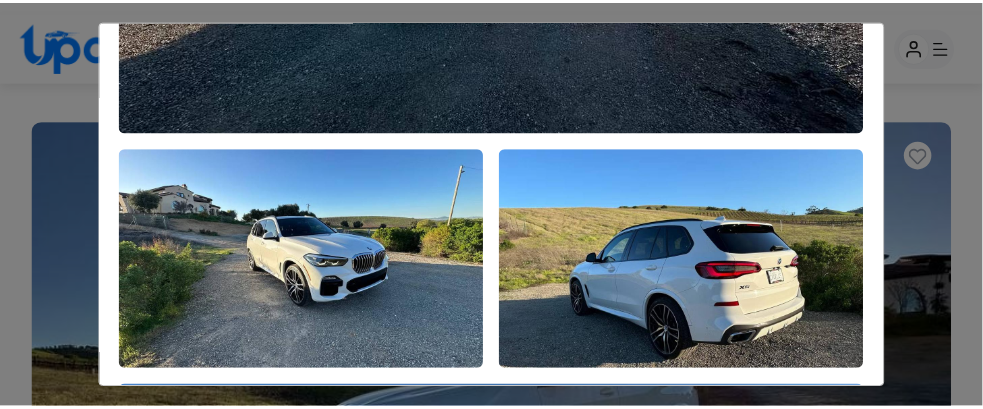 scroll, scrollTop: 480, scrollLeft: 0, axis: vertical 